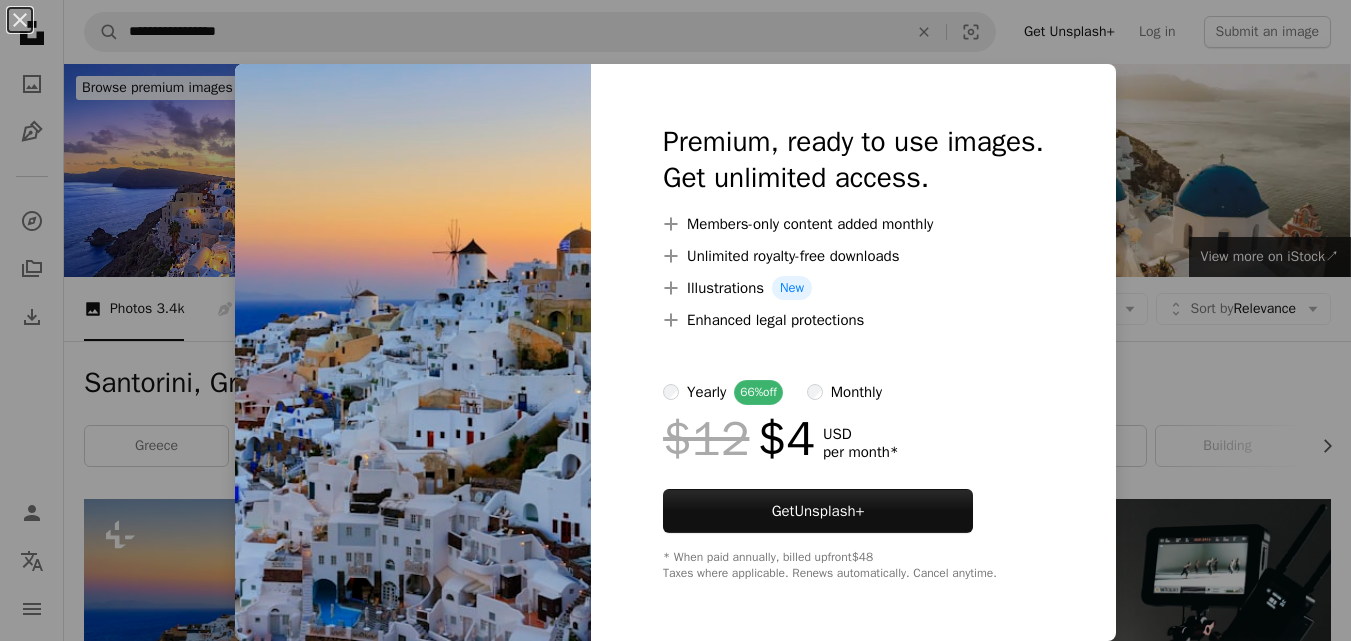 scroll, scrollTop: 520, scrollLeft: 0, axis: vertical 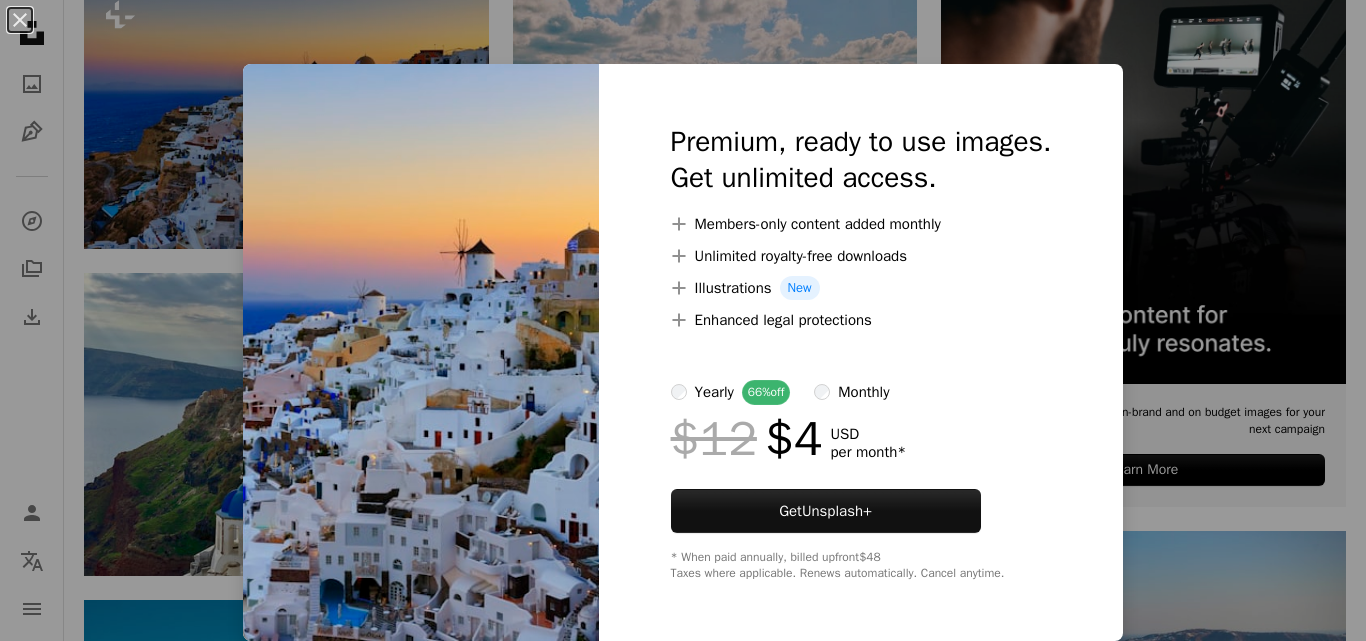 click on "An X shape Premium, ready to use images. Get unlimited access. A plus sign Members-only content added monthly A plus sign Unlimited royalty-free downloads A plus sign Illustrations  New A plus sign Enhanced legal protections yearly 66%  off monthly $12   $4 USD per month * Get  Unsplash+ * When paid annually, billed upfront  $48 Taxes where applicable. Renews automatically. Cancel anytime." at bounding box center (683, 320) 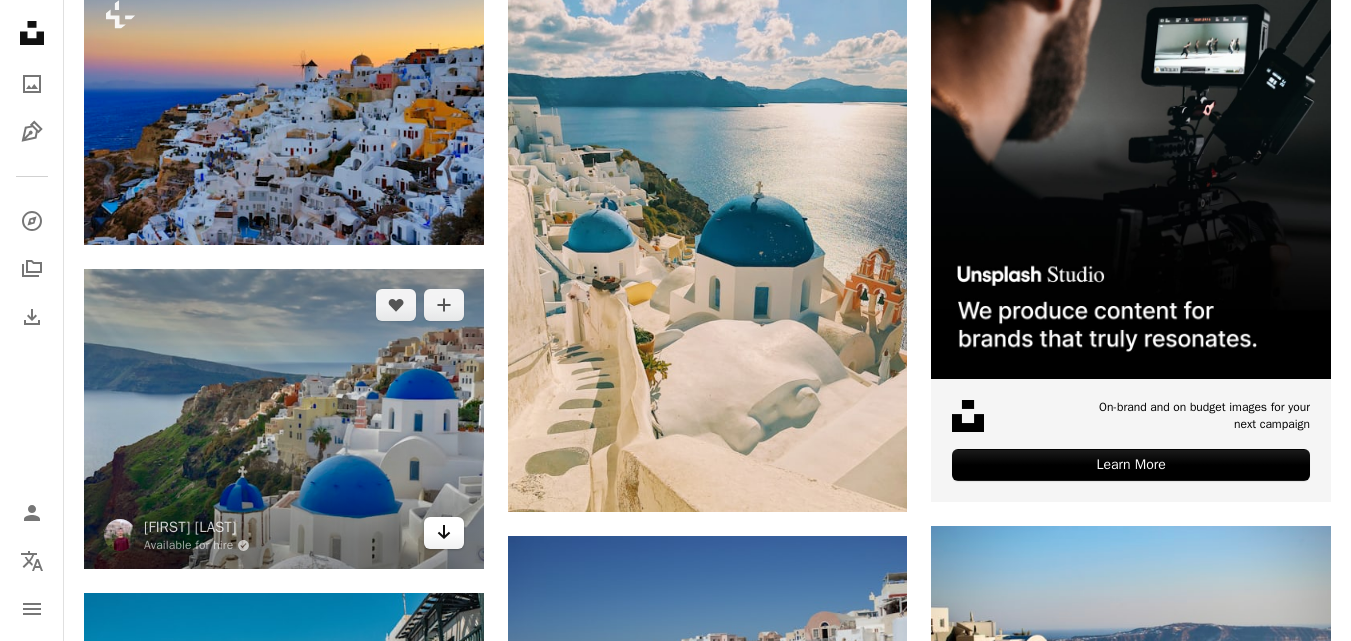click on "Arrow pointing down" at bounding box center [444, 532] 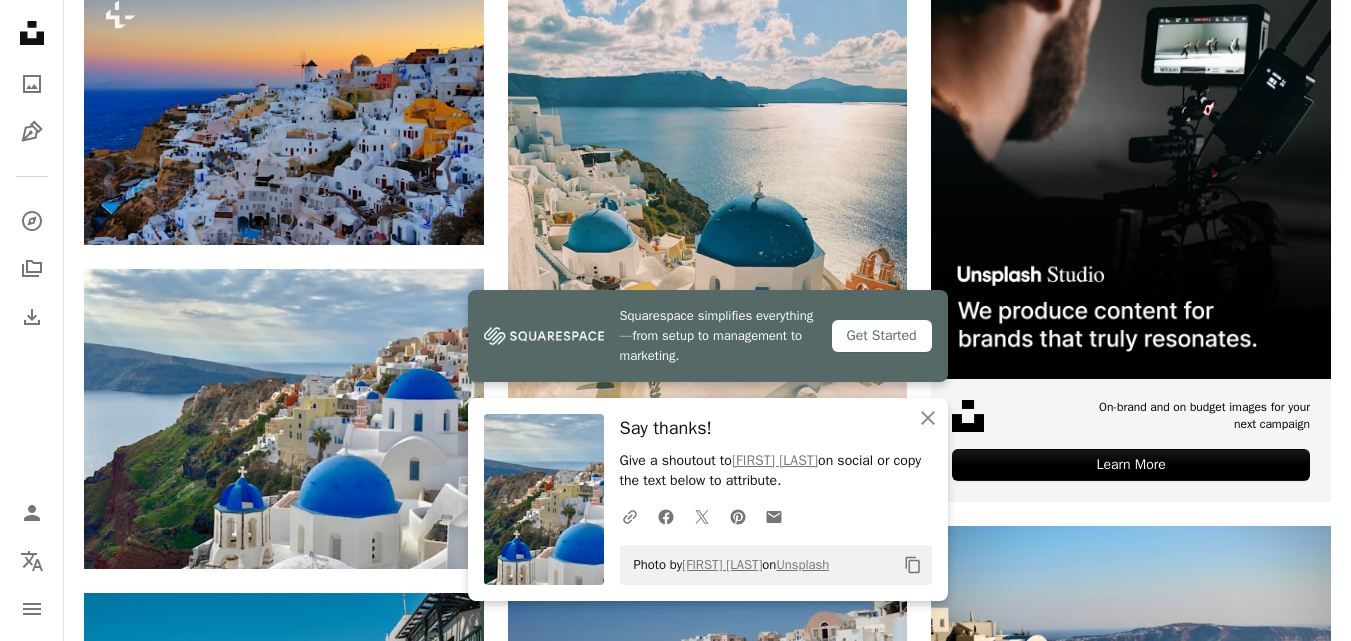 scroll, scrollTop: 0, scrollLeft: 0, axis: both 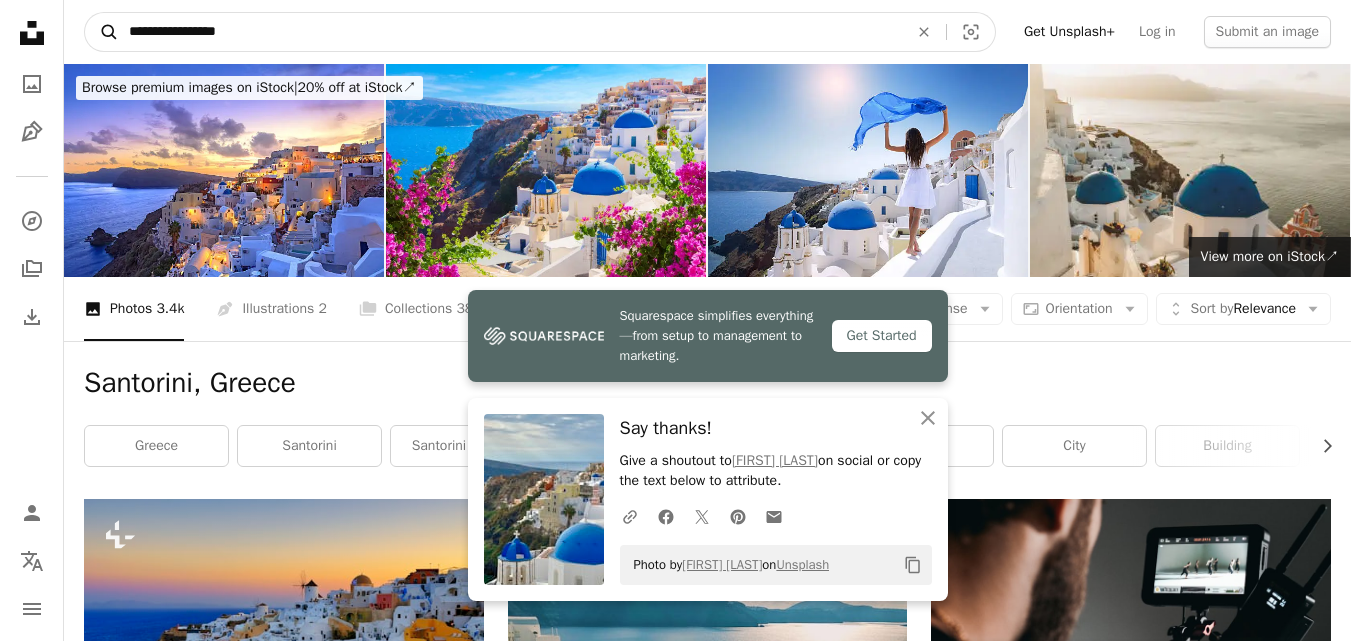 drag, startPoint x: 452, startPoint y: 32, endPoint x: 110, endPoint y: 49, distance: 342.42224 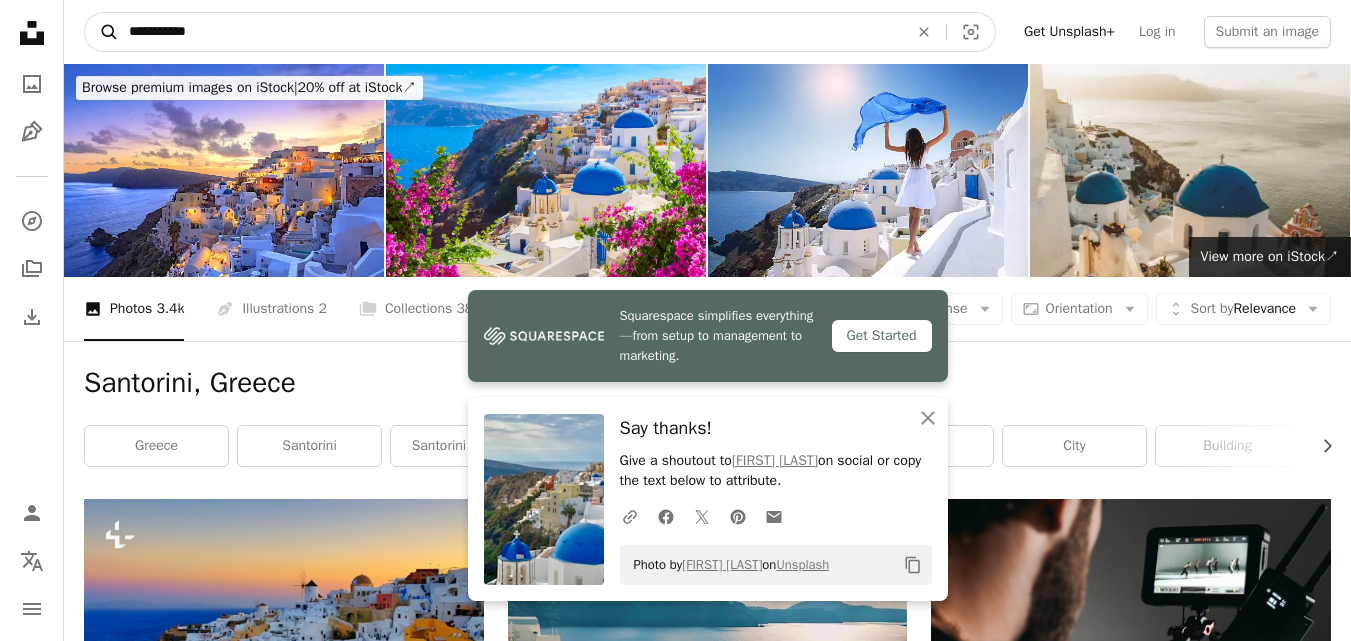 type on "**********" 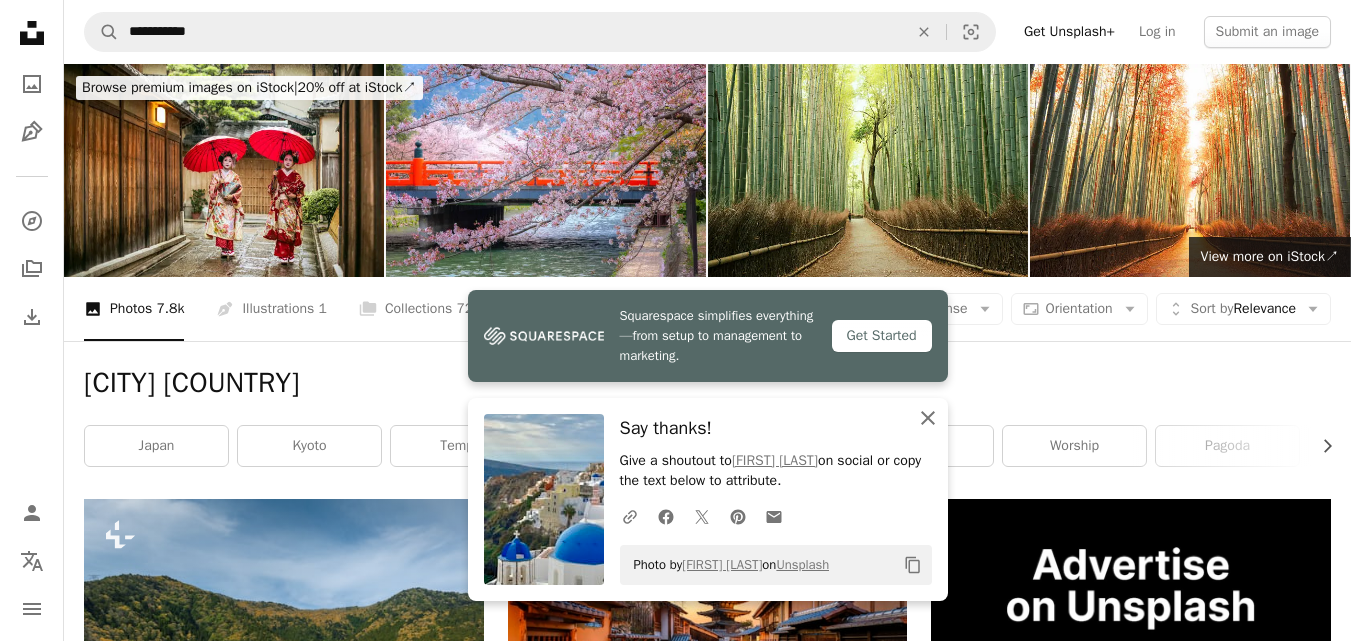 click on "An X shape" at bounding box center (928, 418) 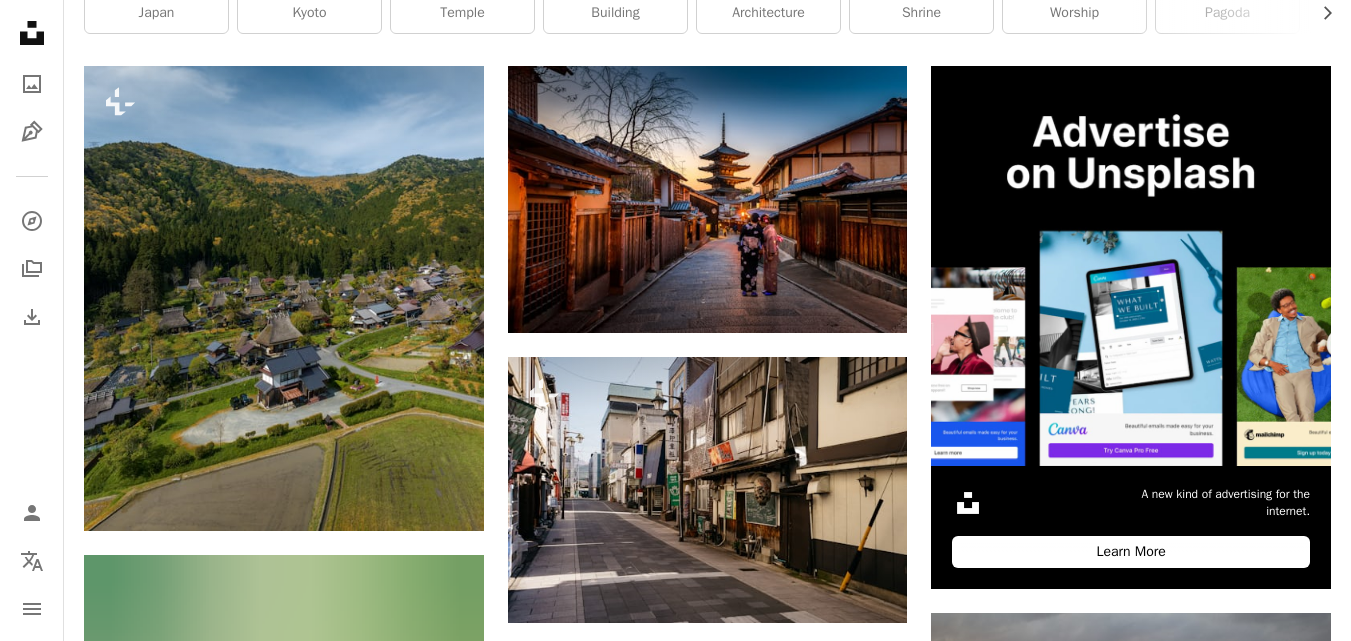 scroll, scrollTop: 480, scrollLeft: 0, axis: vertical 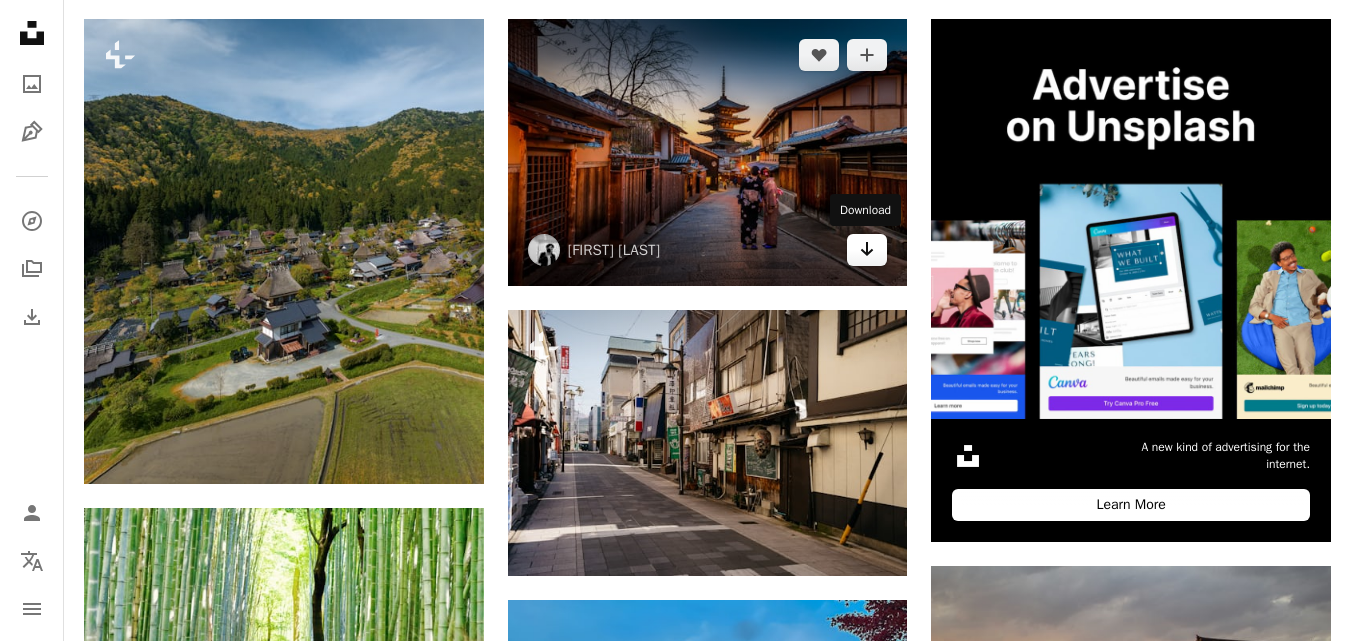 click on "Arrow pointing down" at bounding box center [867, 249] 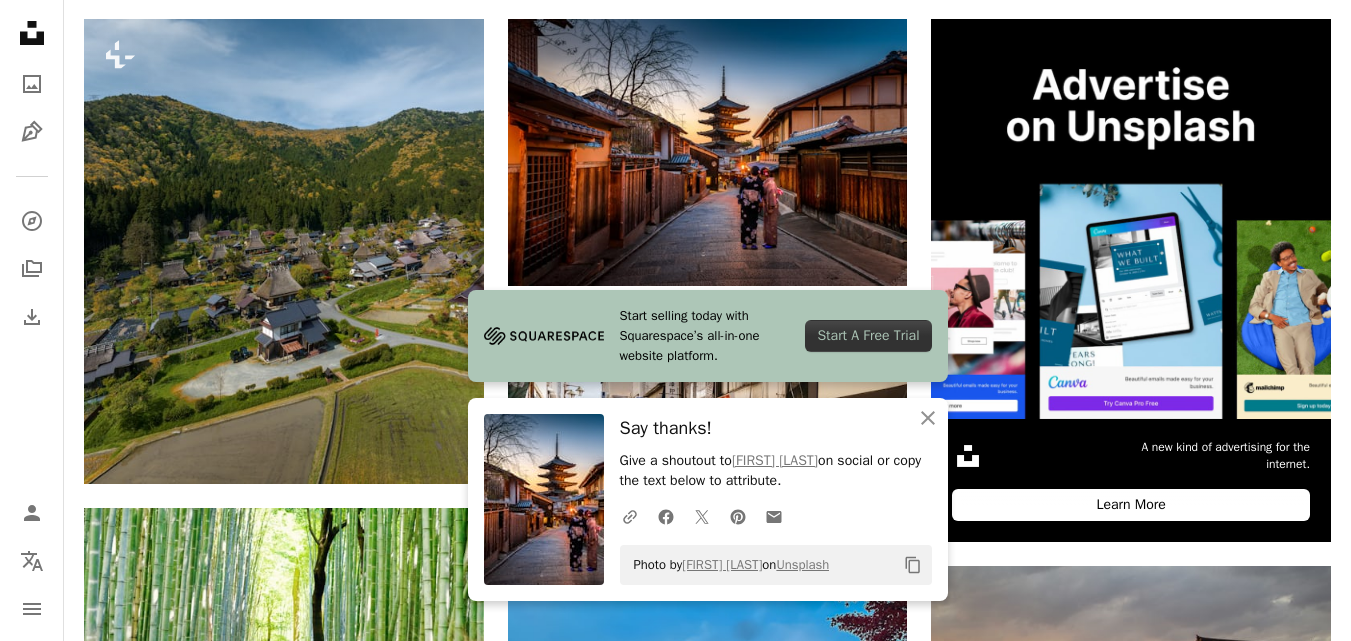 scroll, scrollTop: 0, scrollLeft: 0, axis: both 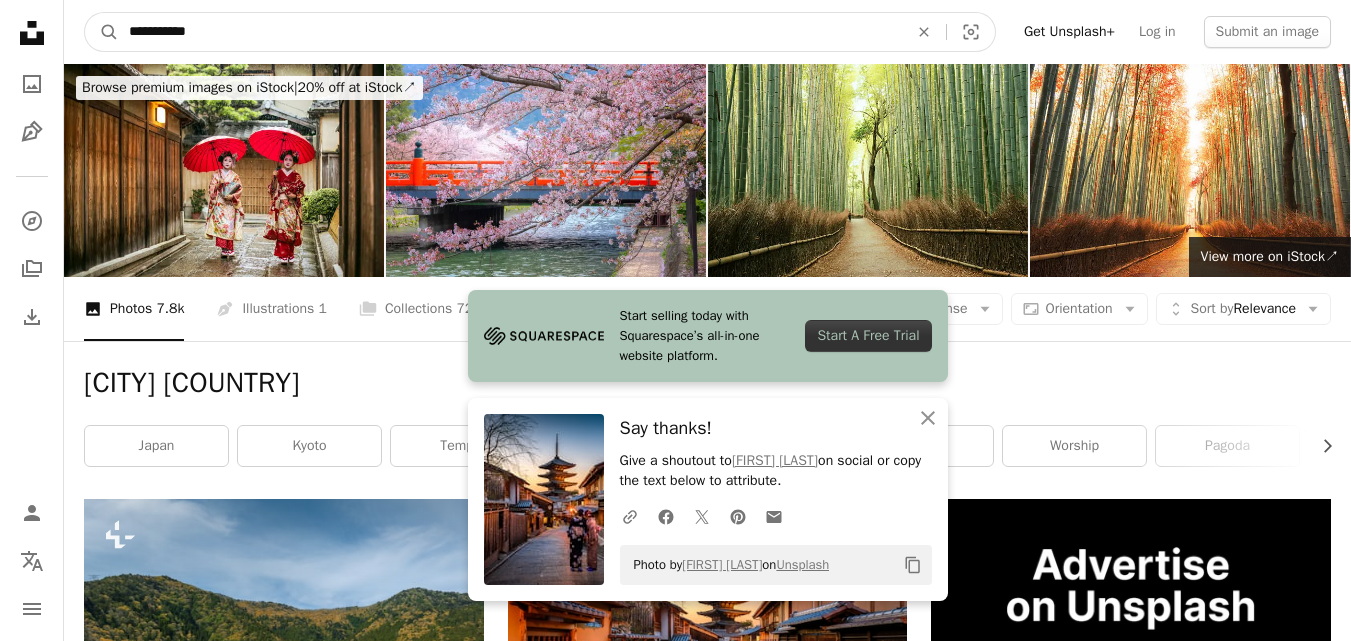 click on "**********" at bounding box center (510, 32) 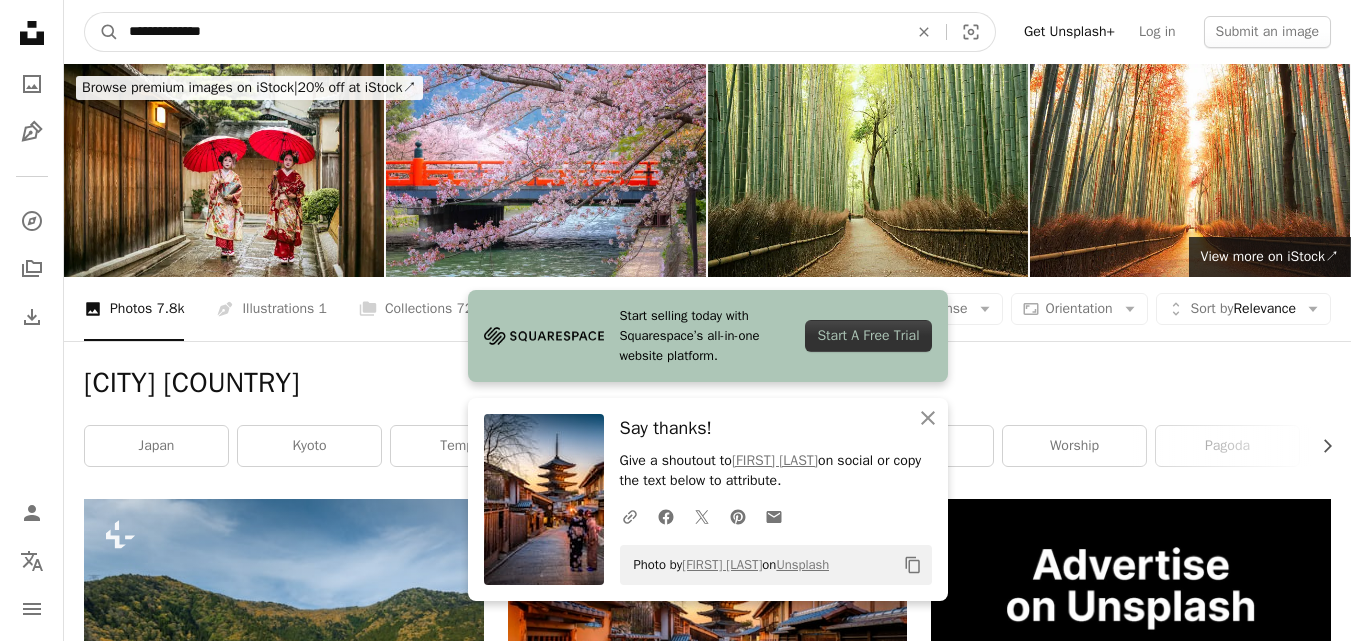 type on "**********" 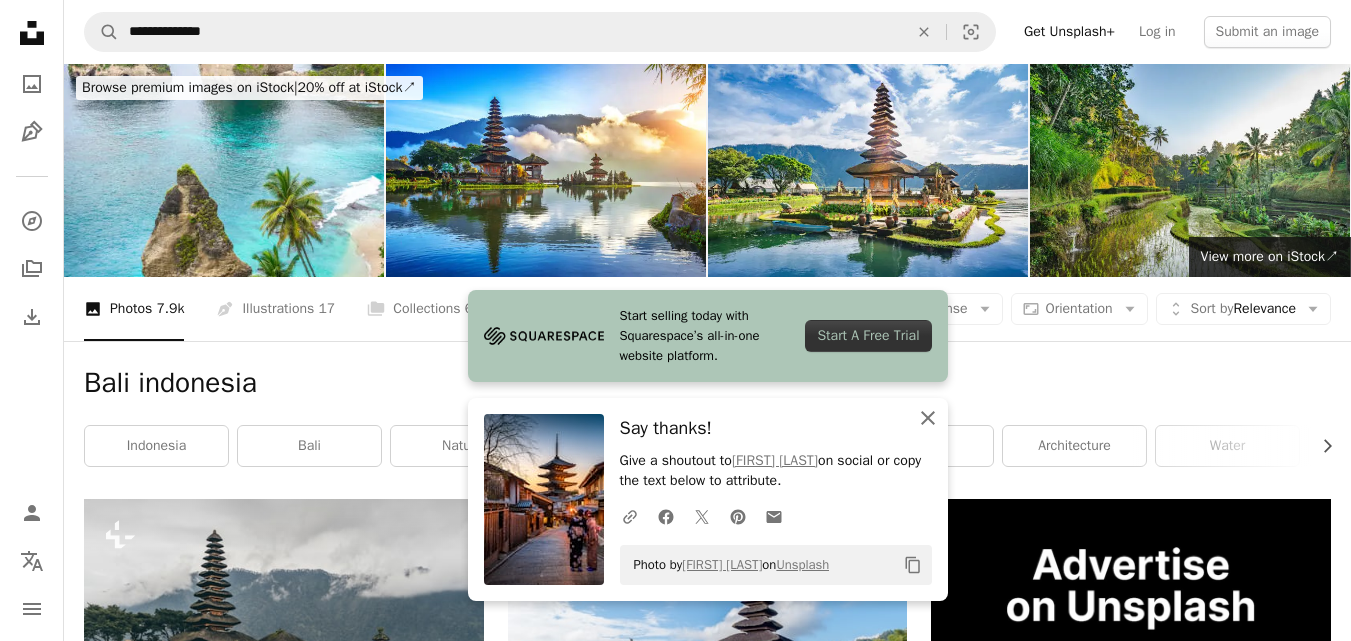 click on "An X shape Close" at bounding box center [928, 418] 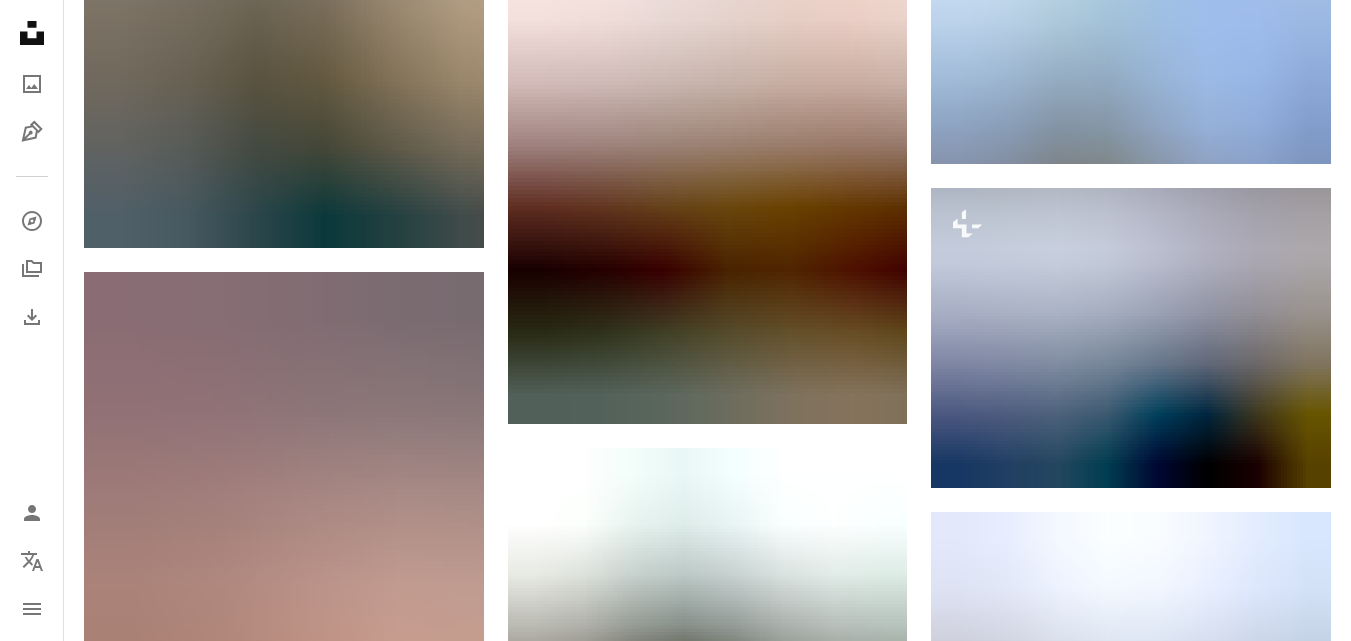 scroll, scrollTop: 1795, scrollLeft: 0, axis: vertical 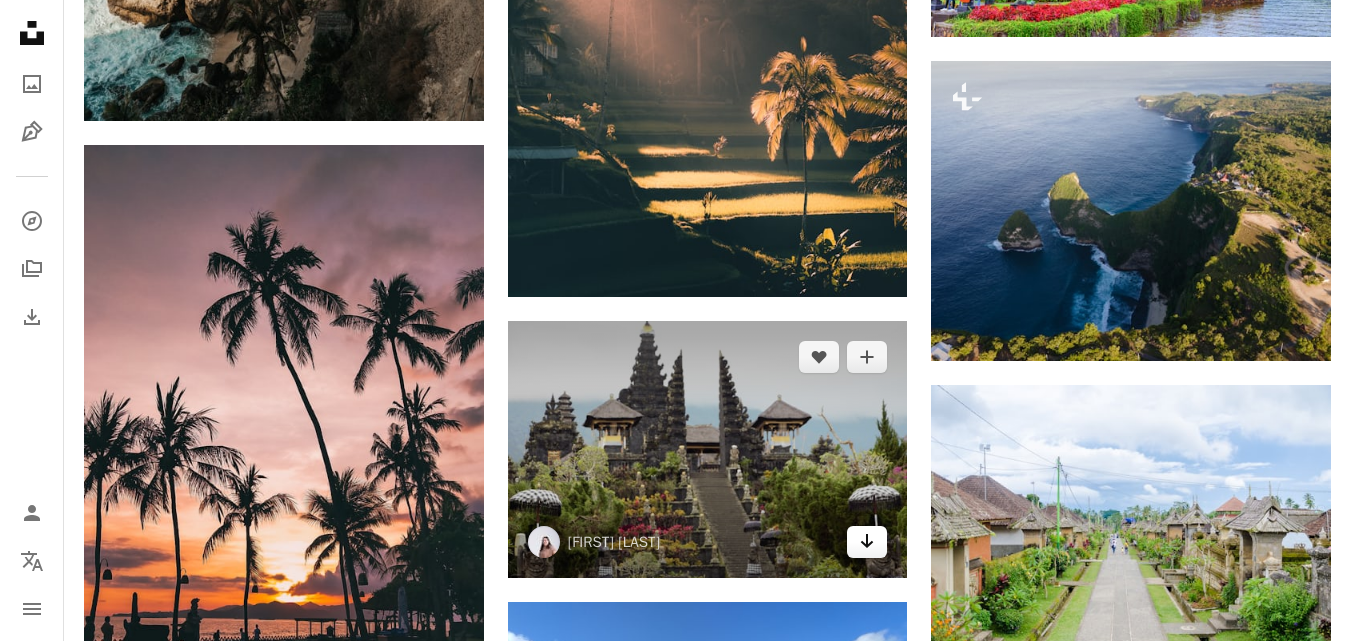 click on "Arrow pointing down" at bounding box center [867, 541] 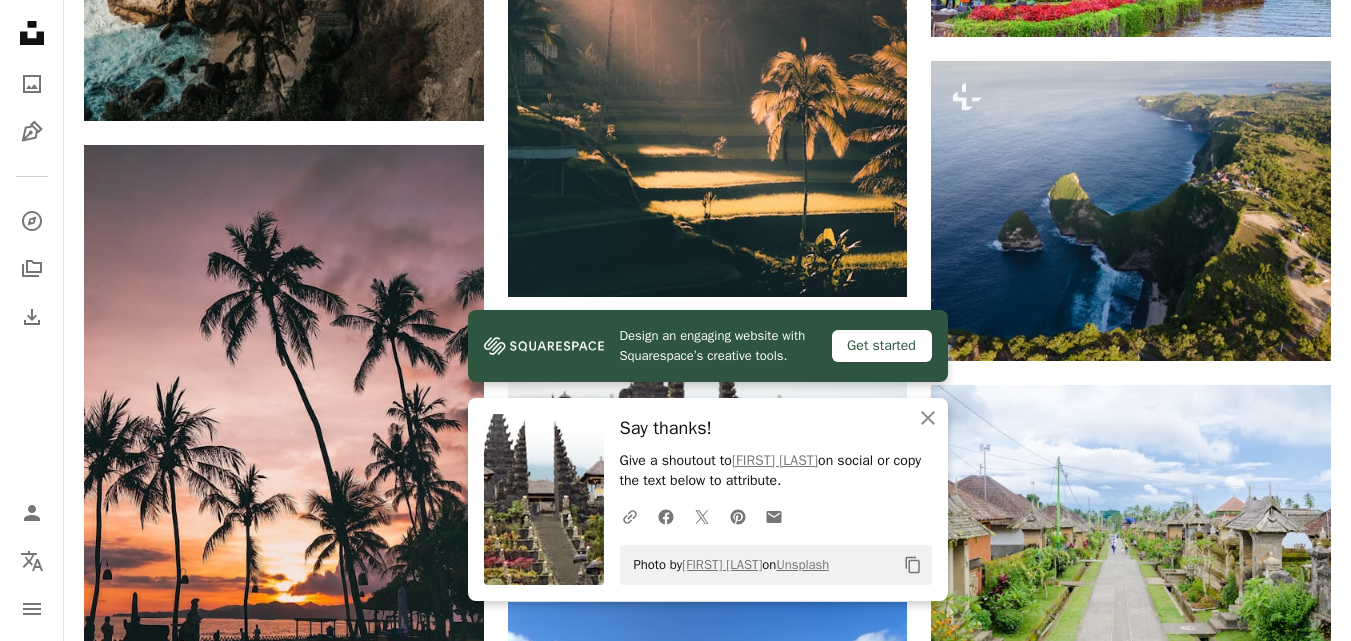 scroll, scrollTop: 0, scrollLeft: 0, axis: both 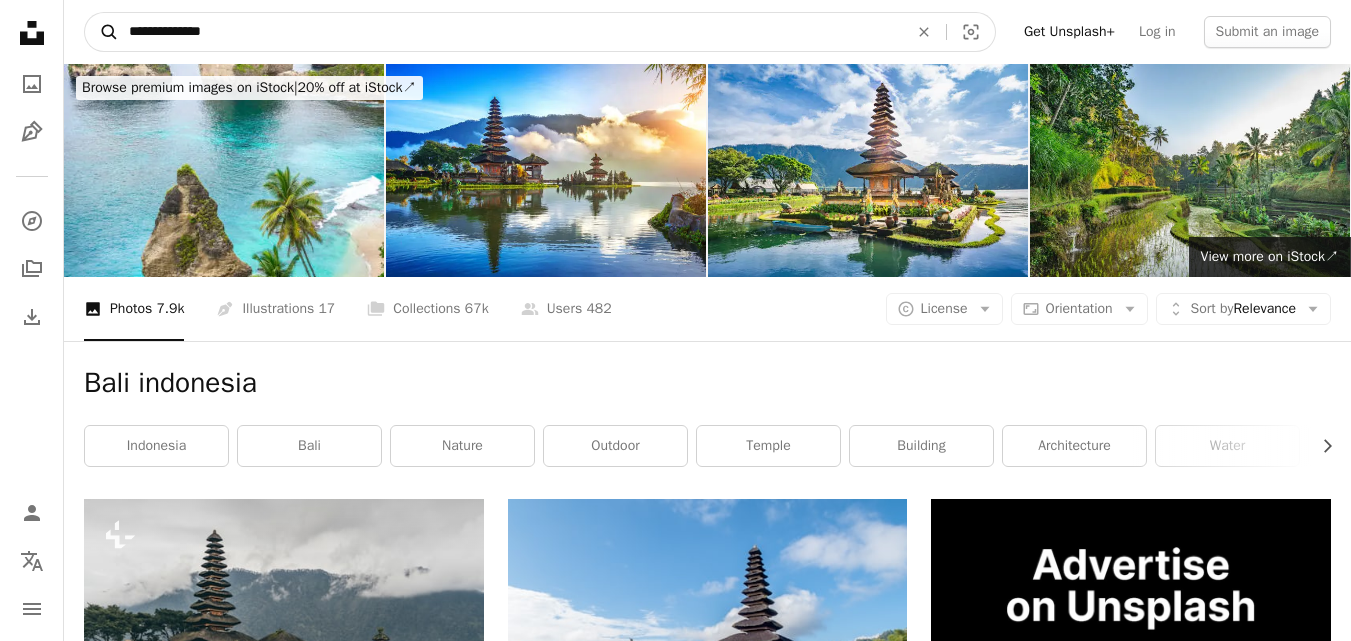 drag, startPoint x: 428, startPoint y: 25, endPoint x: 87, endPoint y: 39, distance: 341.28726 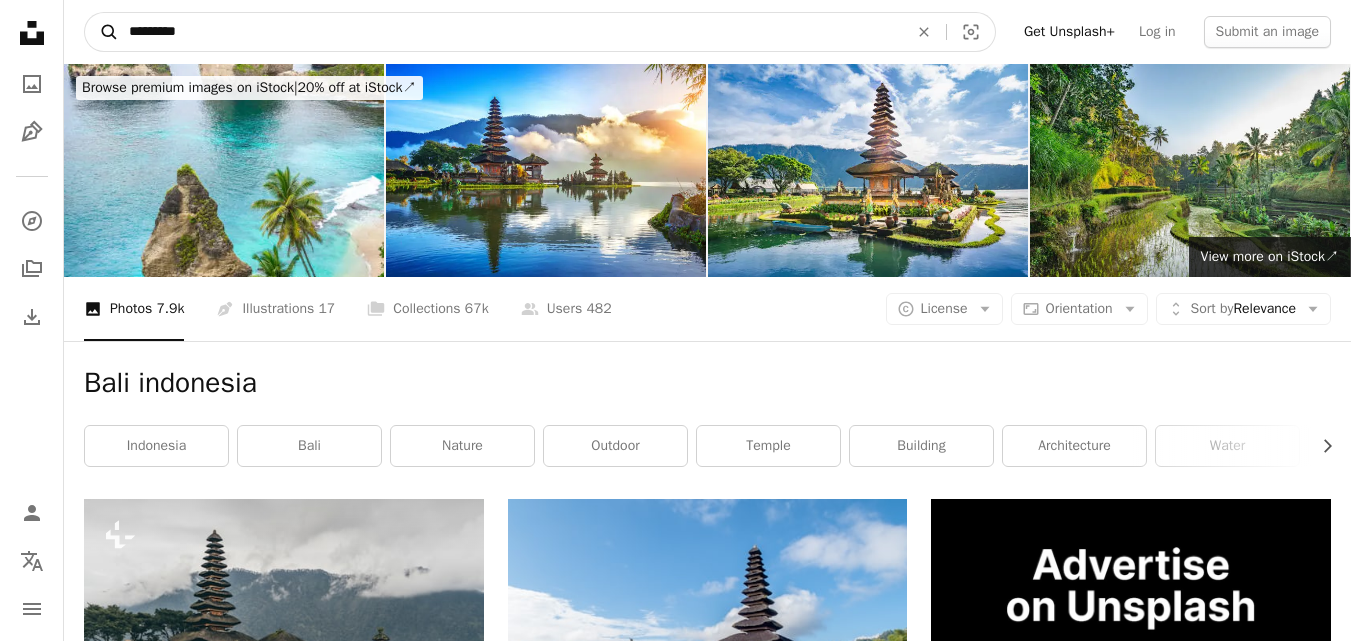 type on "*********" 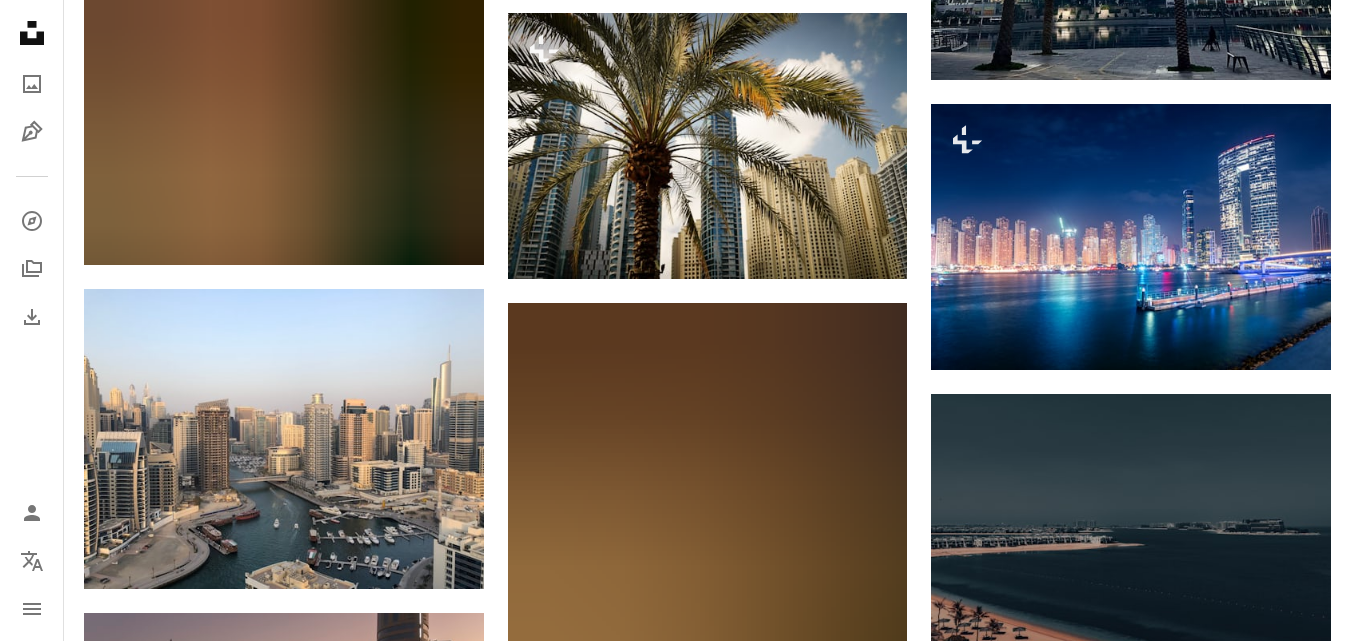 scroll, scrollTop: 1480, scrollLeft: 0, axis: vertical 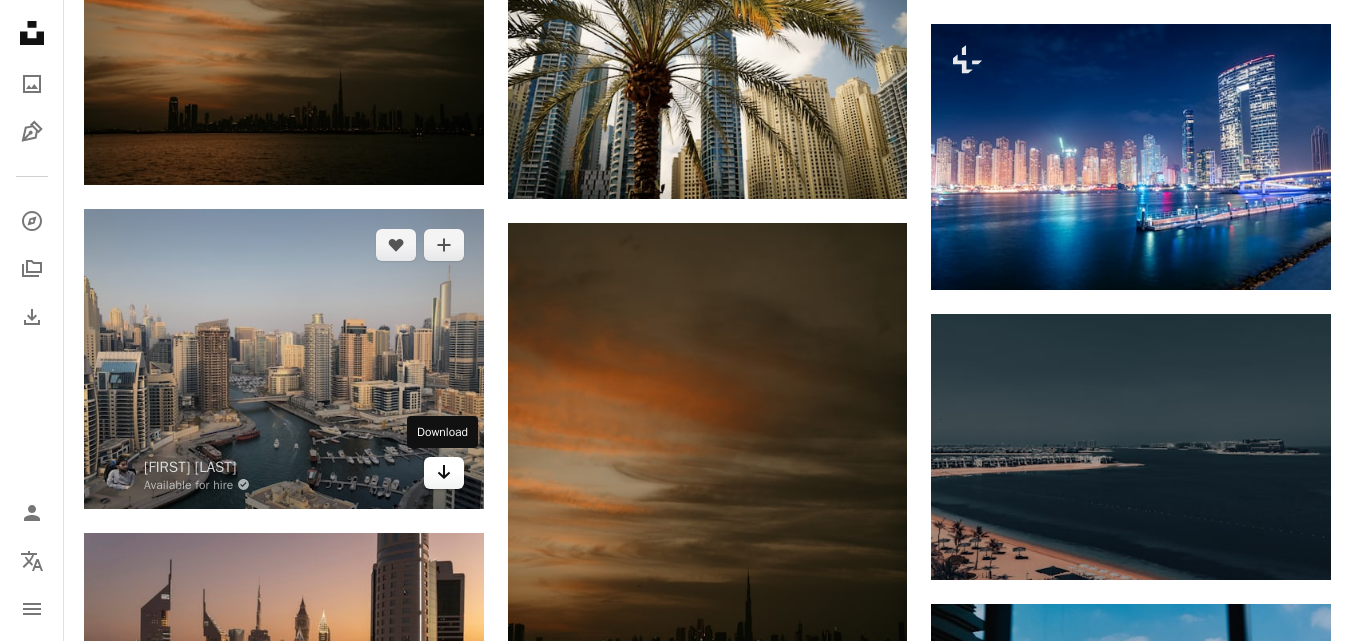 click on "Arrow pointing down" at bounding box center [444, 472] 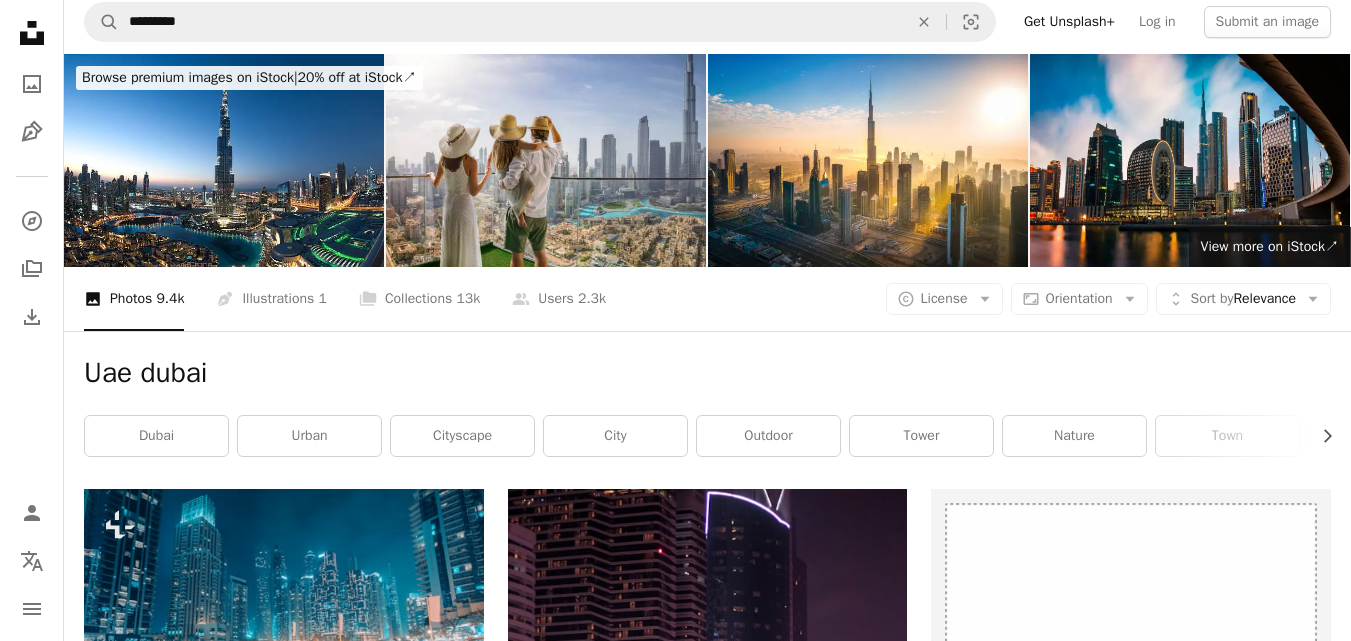 scroll, scrollTop: 0, scrollLeft: 0, axis: both 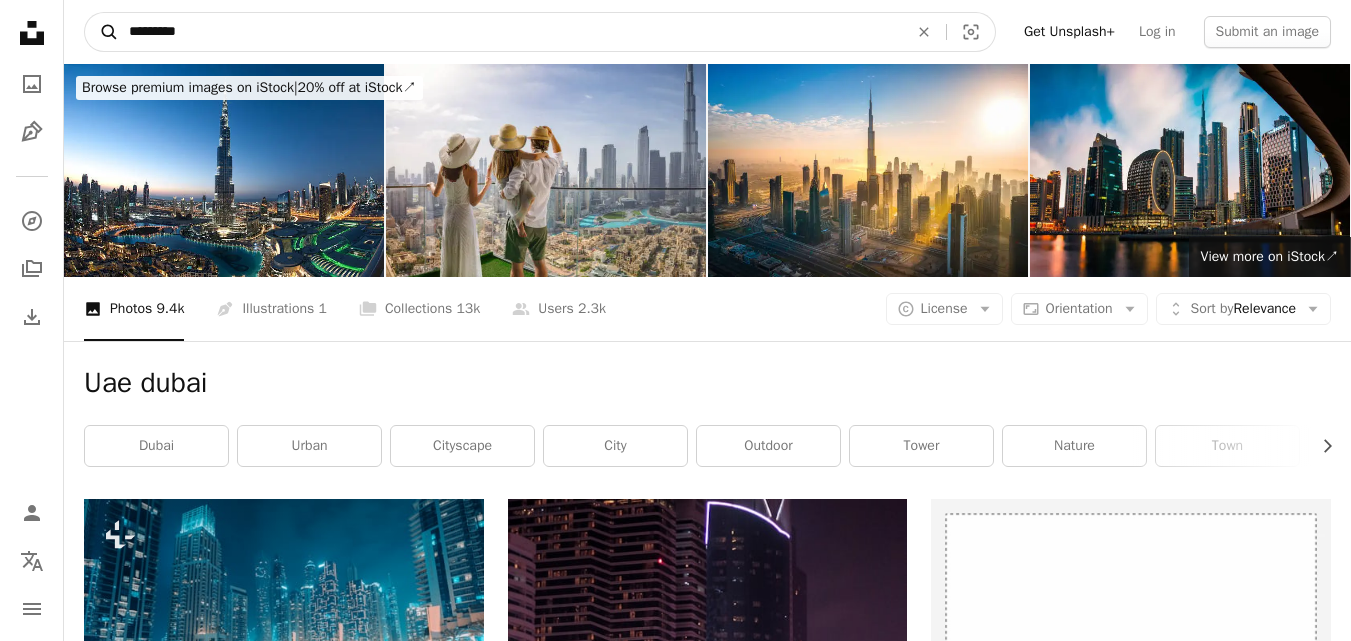 drag, startPoint x: 348, startPoint y: 33, endPoint x: 92, endPoint y: 40, distance: 256.09567 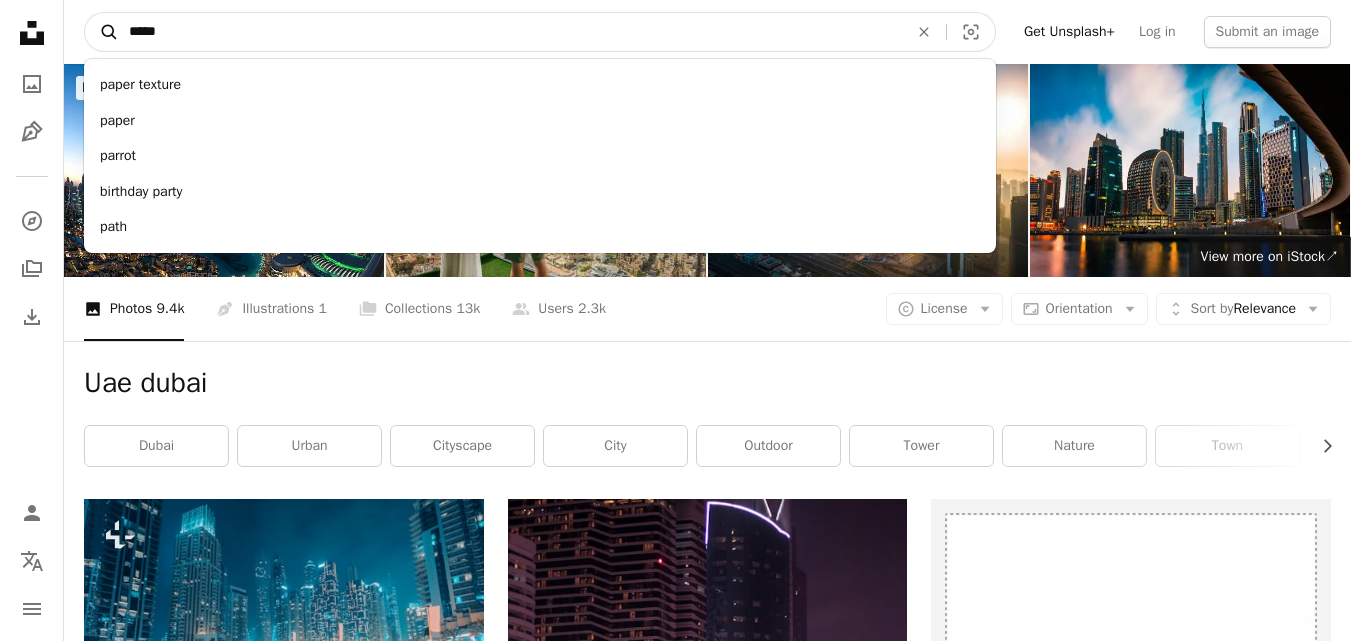 type on "*****" 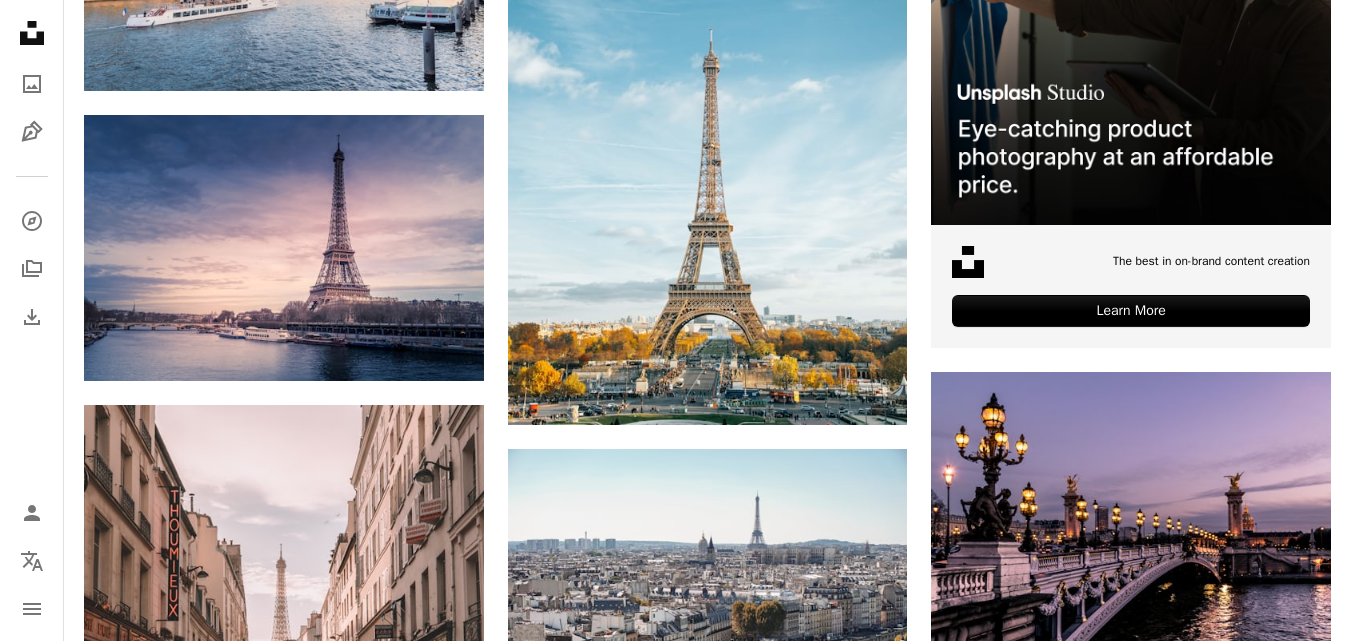 scroll, scrollTop: 723, scrollLeft: 0, axis: vertical 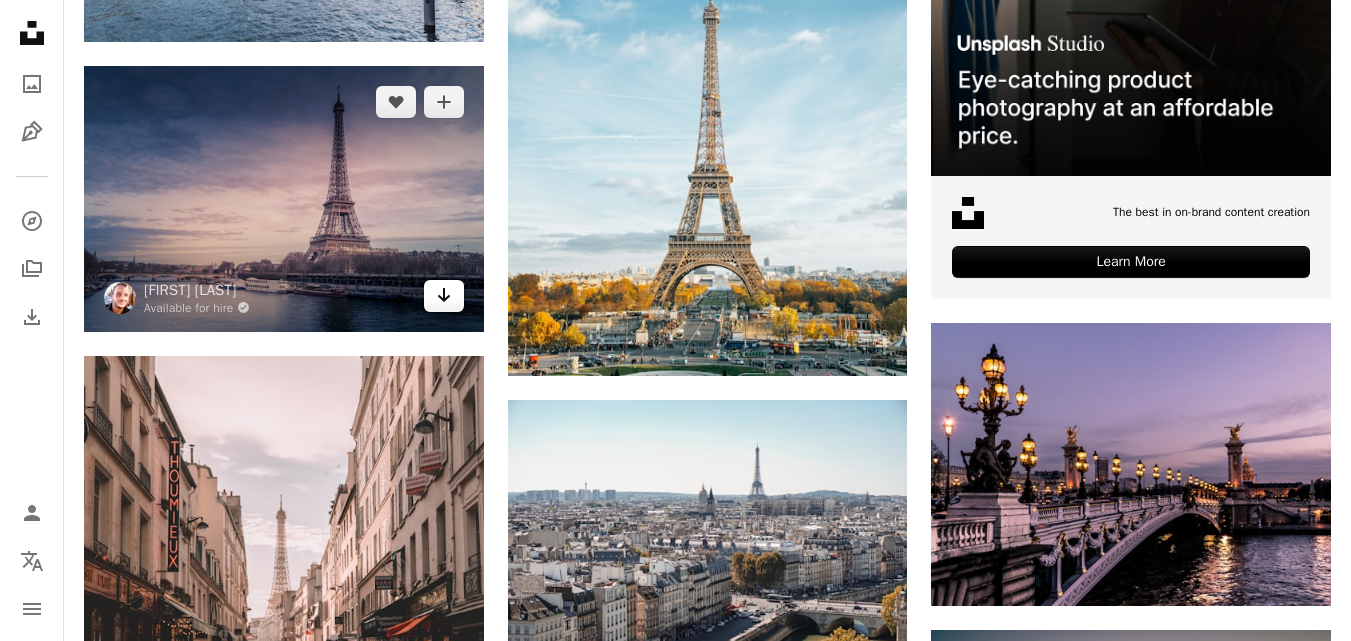 click on "Arrow pointing down" at bounding box center (444, 295) 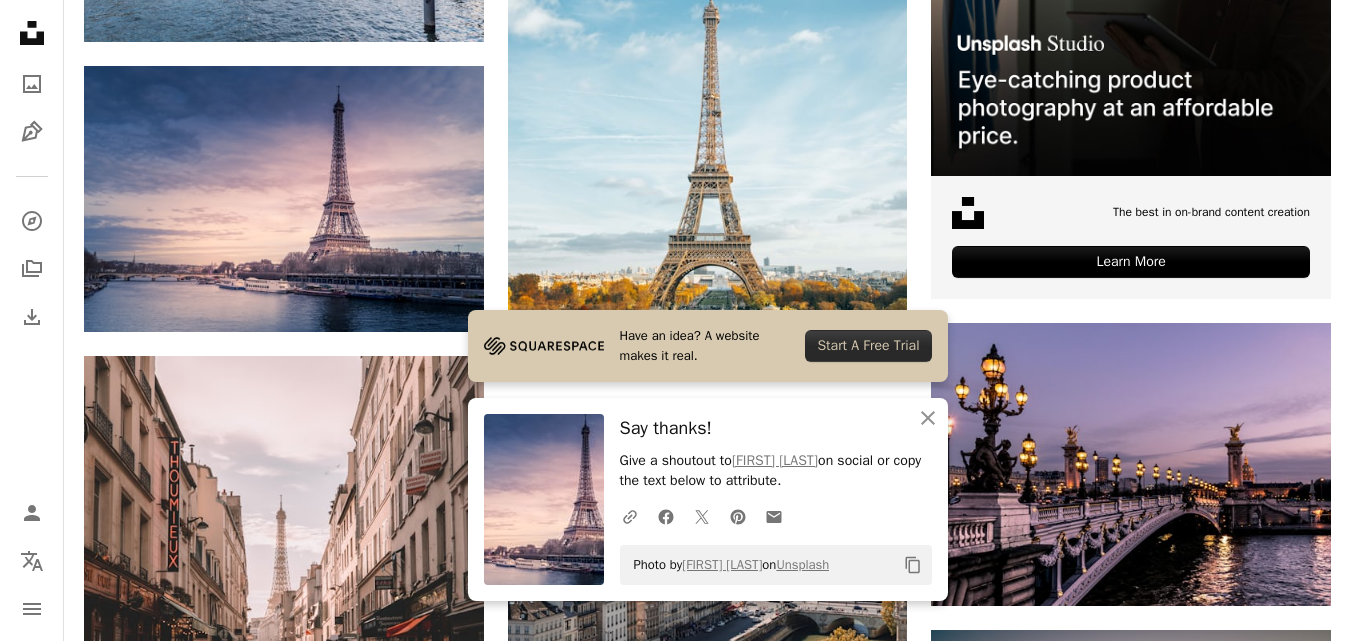 scroll, scrollTop: 0, scrollLeft: 0, axis: both 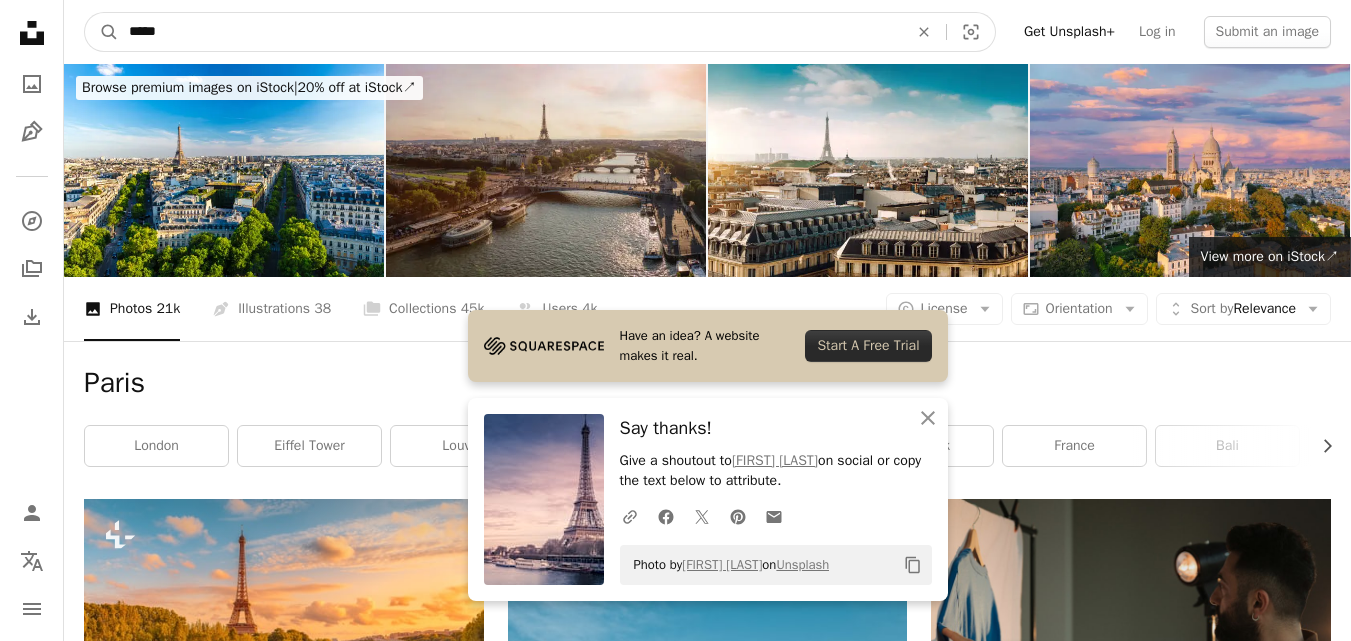 click on "*****" at bounding box center (510, 32) 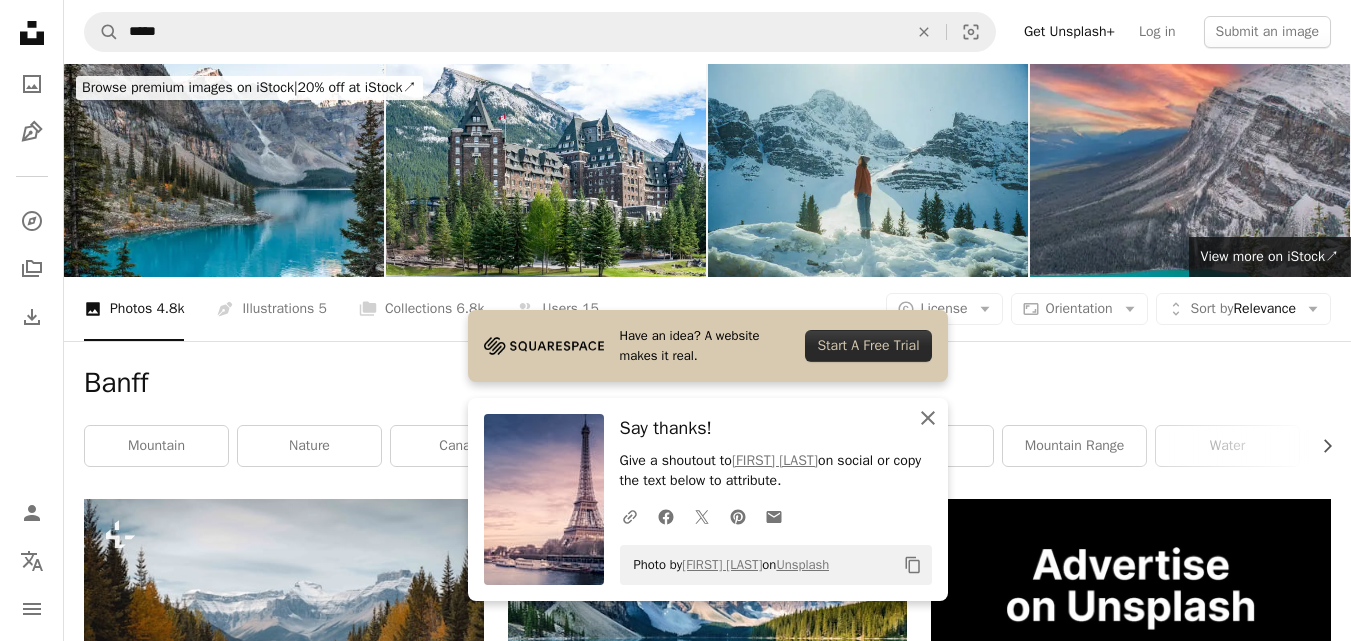 click on "An X shape" at bounding box center (928, 418) 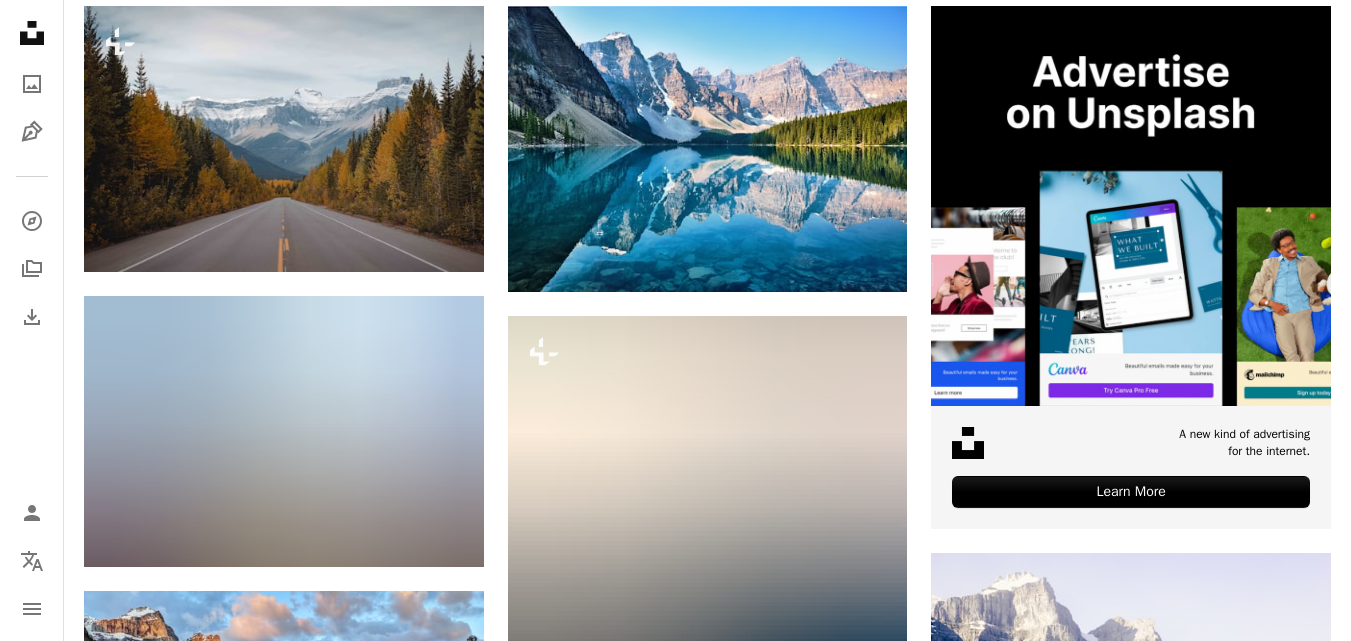 scroll, scrollTop: 501, scrollLeft: 0, axis: vertical 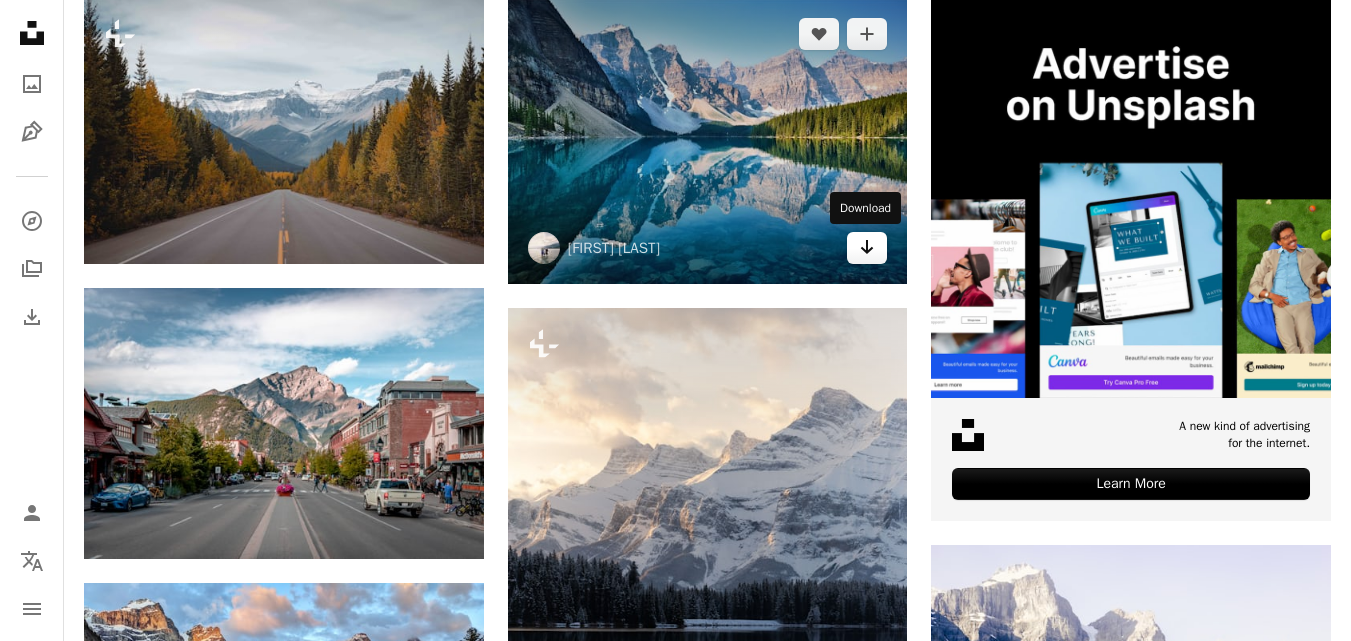 click on "Arrow pointing down" at bounding box center (867, 247) 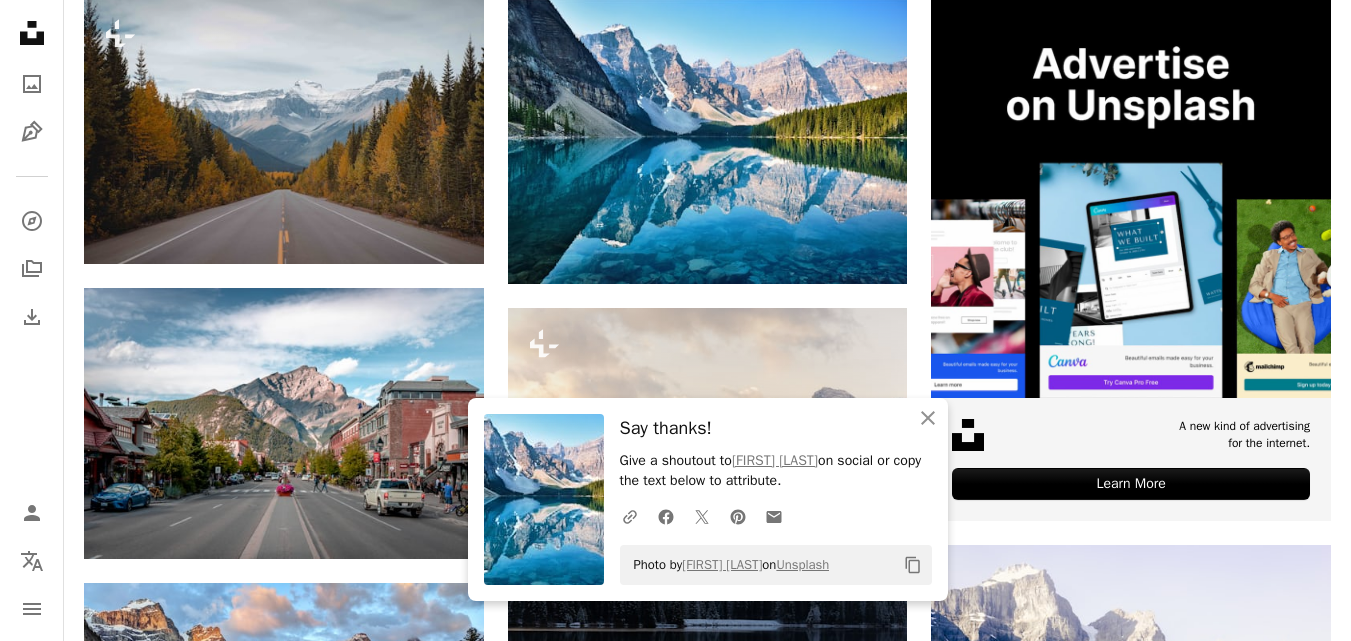 scroll, scrollTop: 0, scrollLeft: 0, axis: both 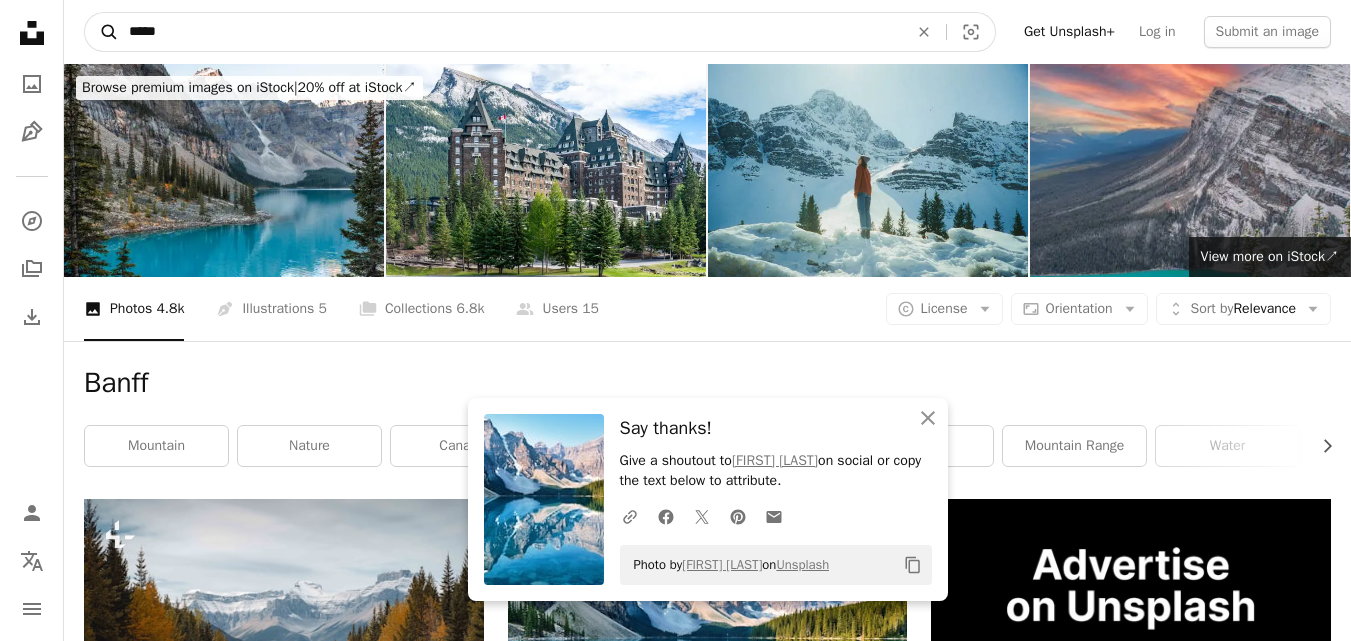 drag, startPoint x: 642, startPoint y: 18, endPoint x: 107, endPoint y: 45, distance: 535.68085 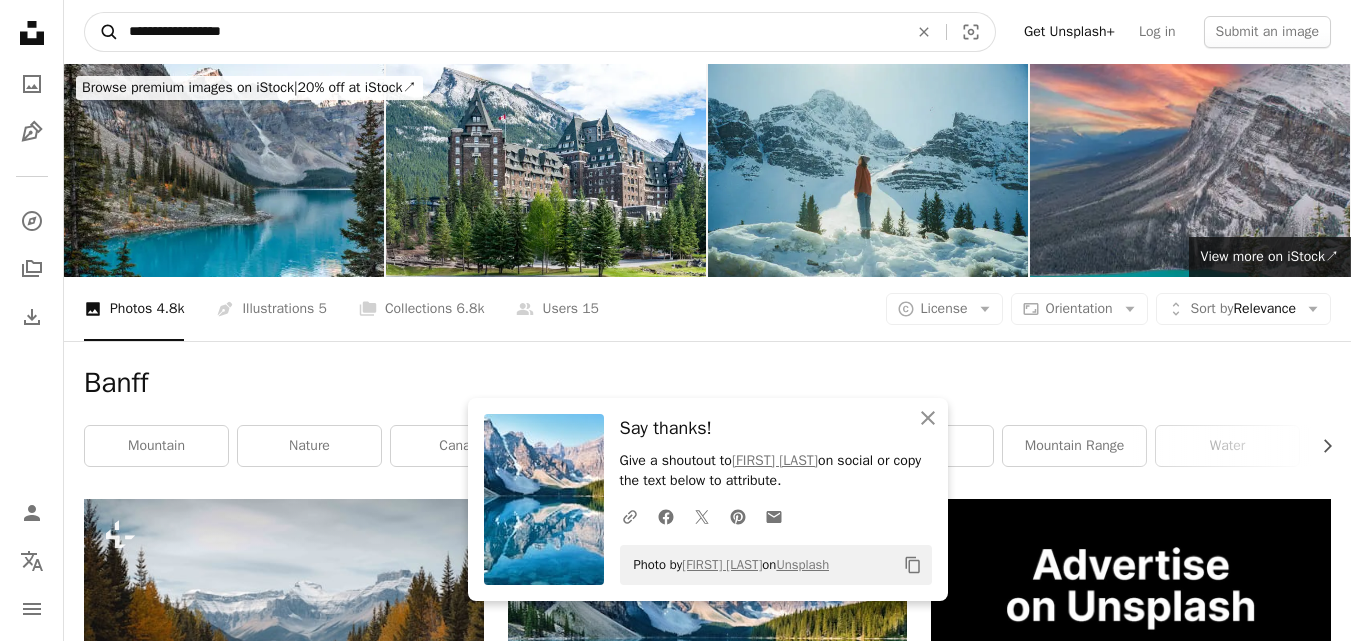 type on "**********" 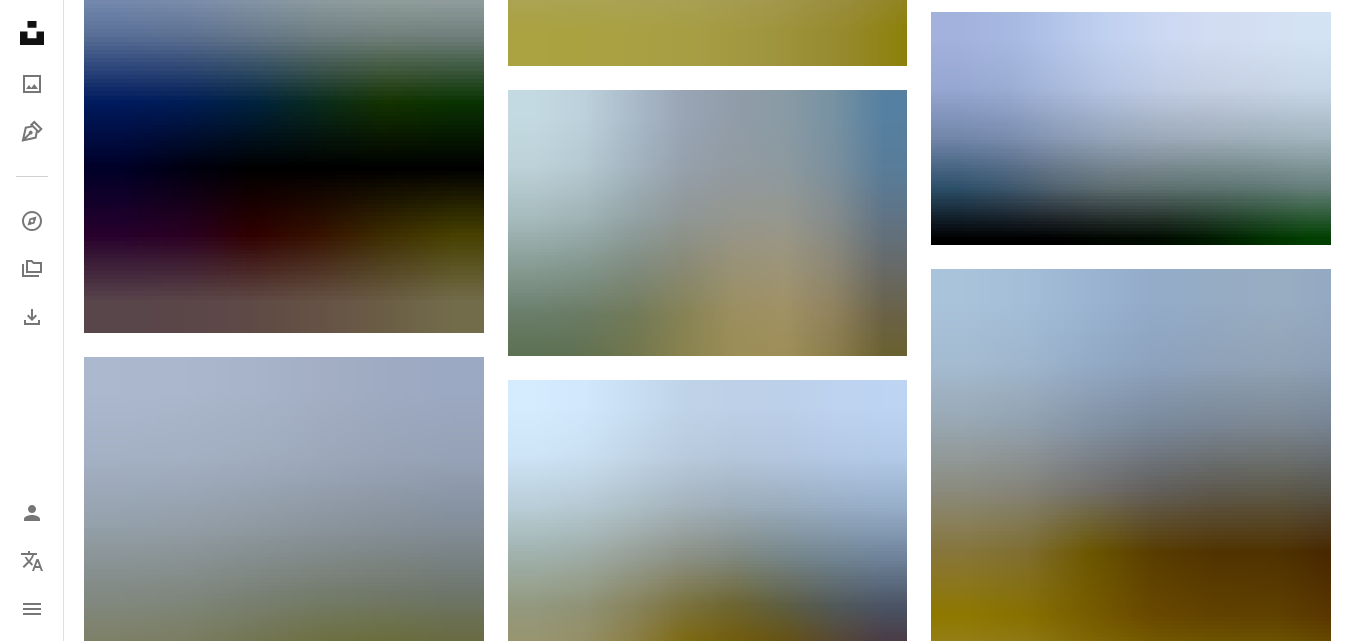 scroll, scrollTop: 1307, scrollLeft: 0, axis: vertical 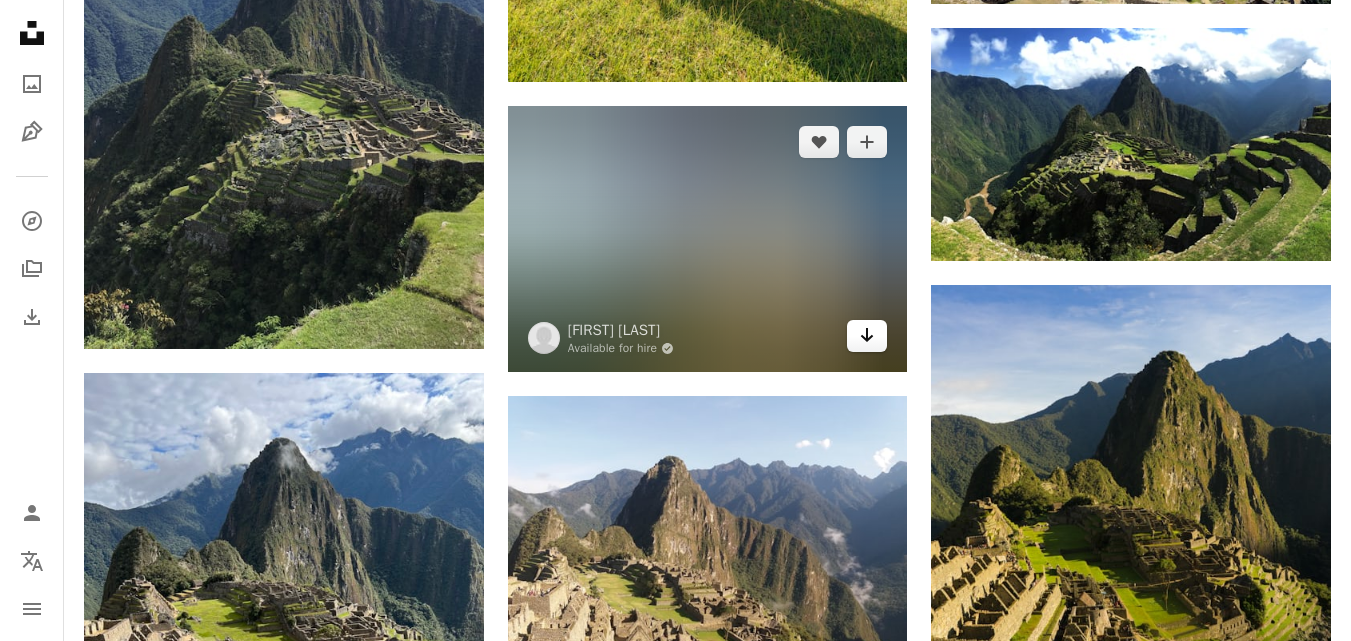 click at bounding box center (867, 335) 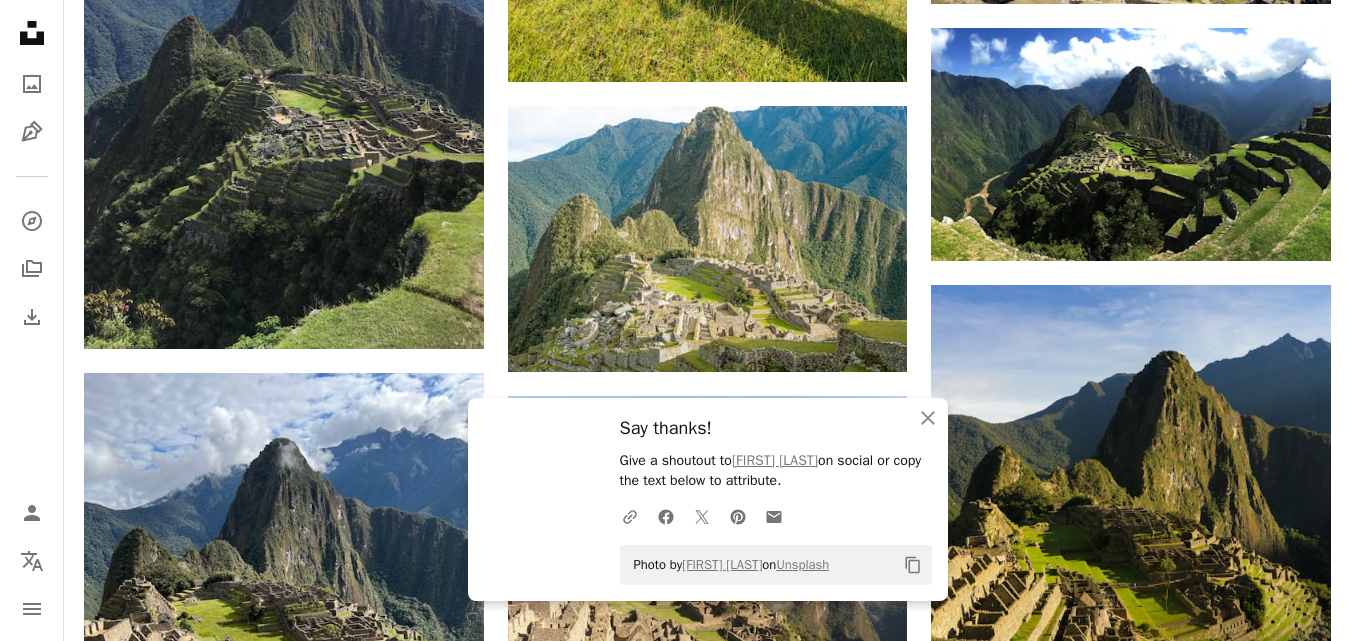 scroll, scrollTop: 0, scrollLeft: 0, axis: both 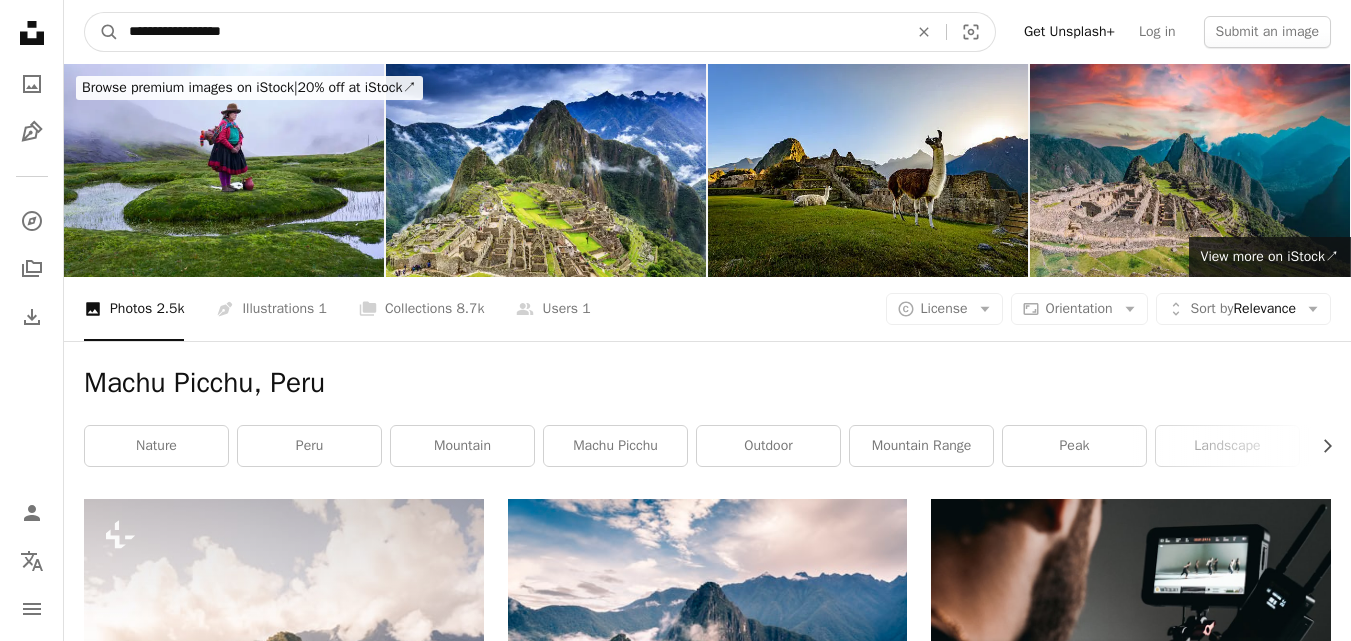 drag, startPoint x: 374, startPoint y: 22, endPoint x: 84, endPoint y: 34, distance: 290.24817 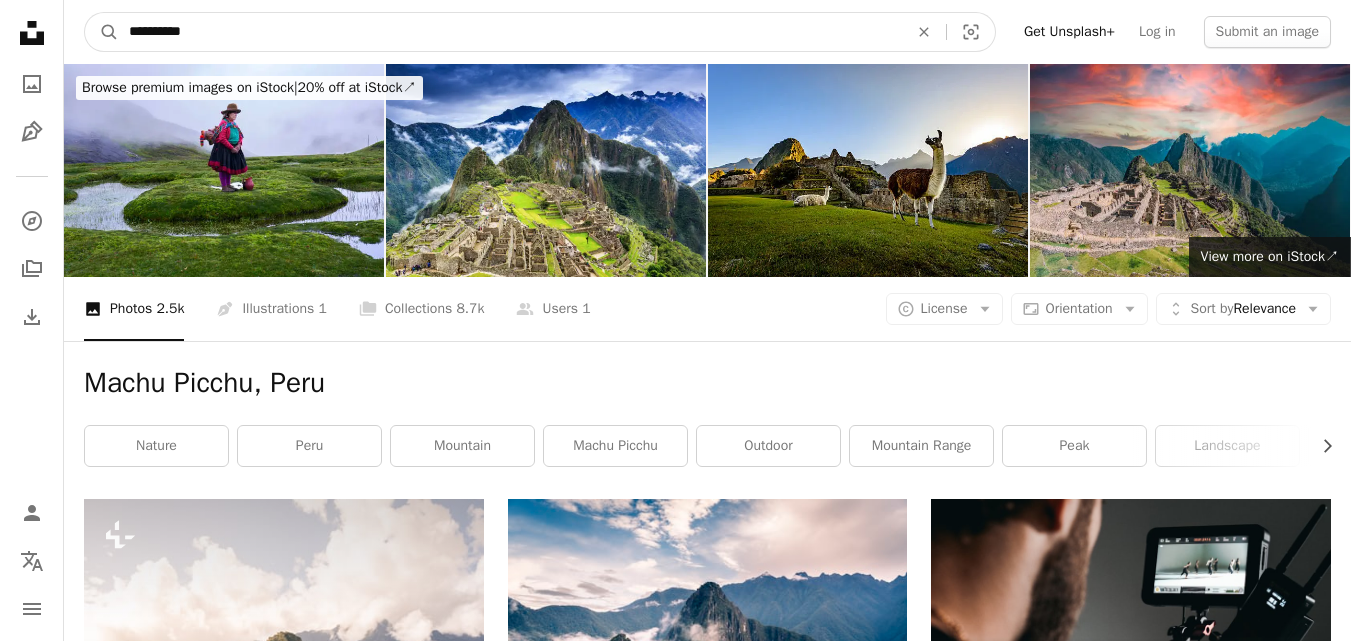 type on "**********" 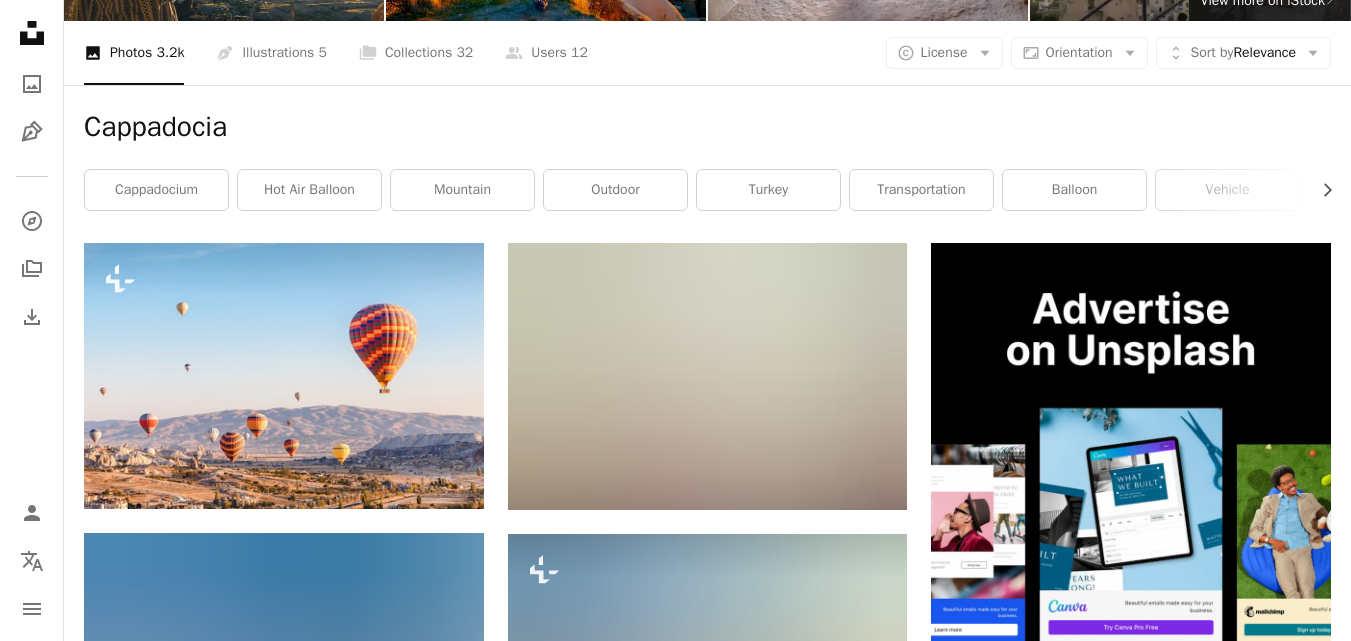 scroll, scrollTop: 328, scrollLeft: 0, axis: vertical 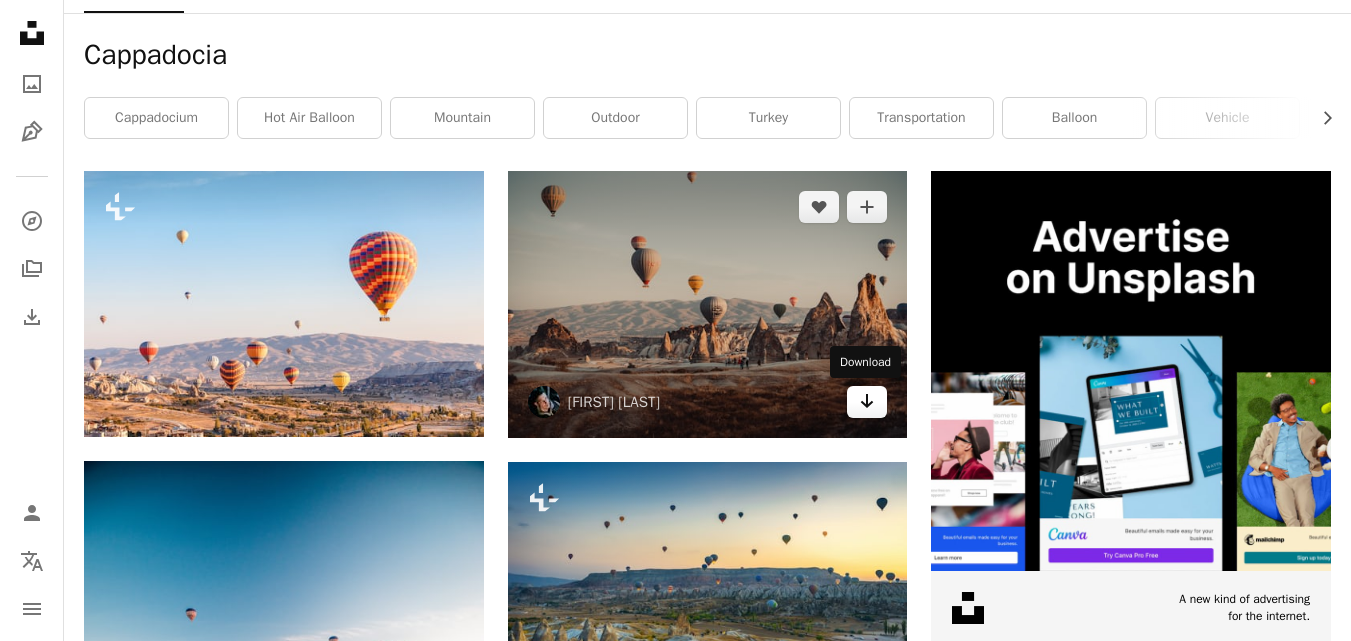 click on "Arrow pointing down" at bounding box center [867, 402] 